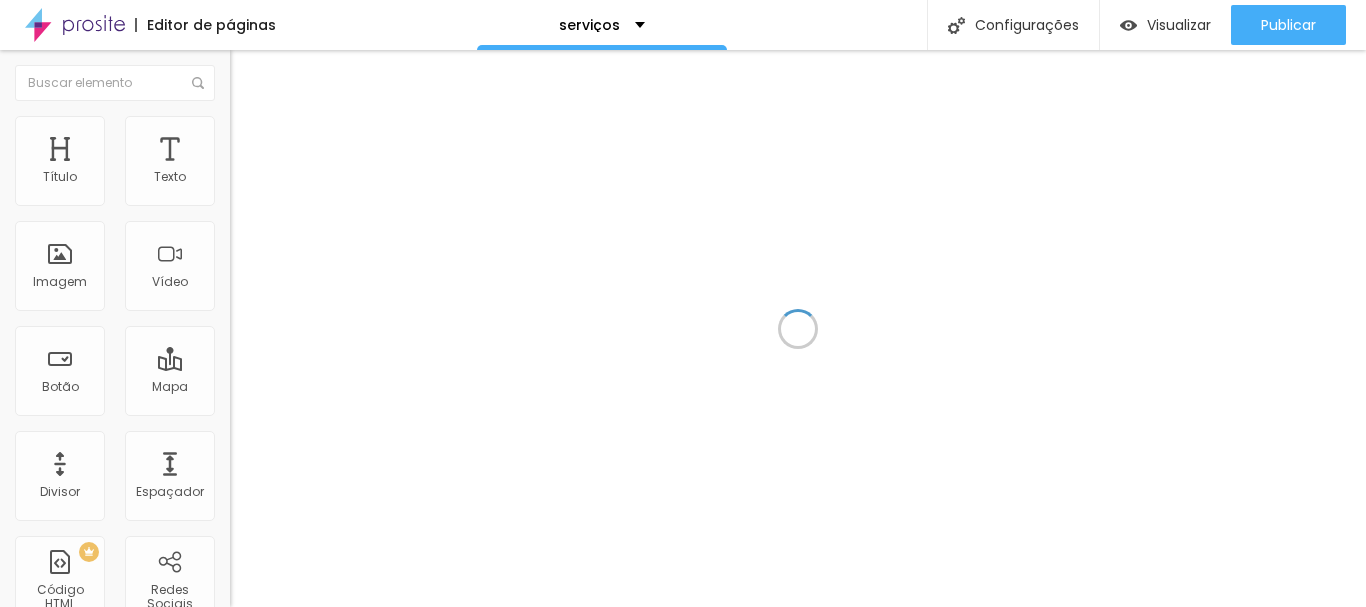 scroll, scrollTop: 0, scrollLeft: 0, axis: both 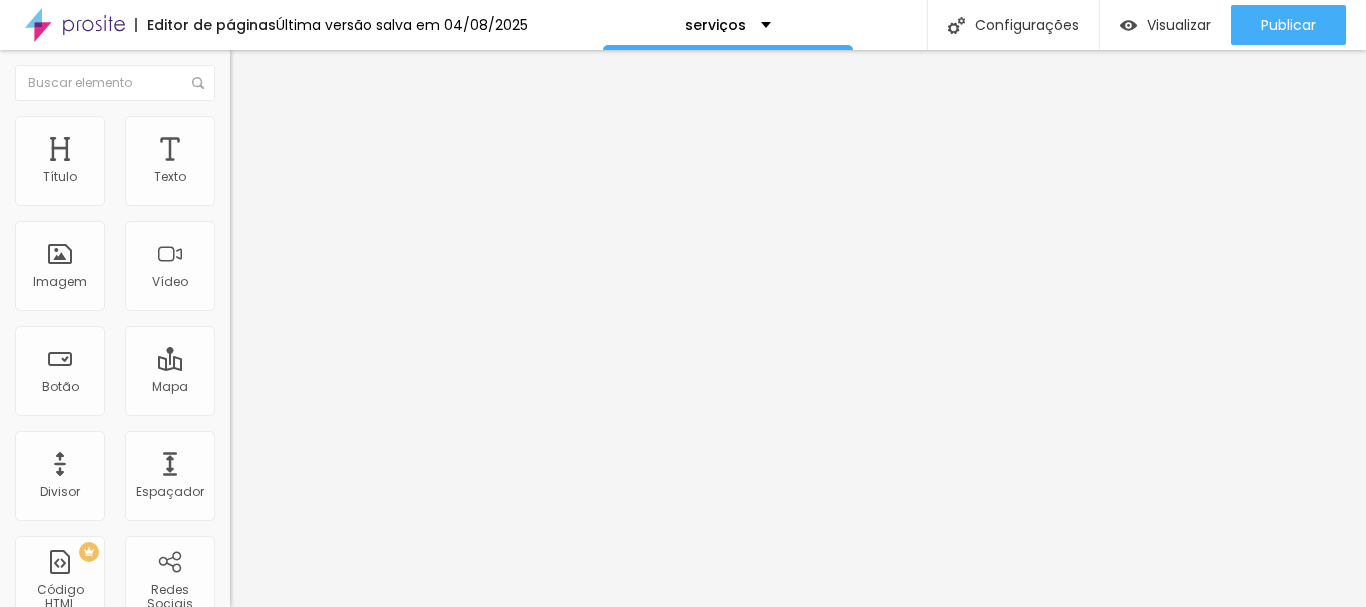 paste on "https://youtu.be/_kJZXiPLfug" 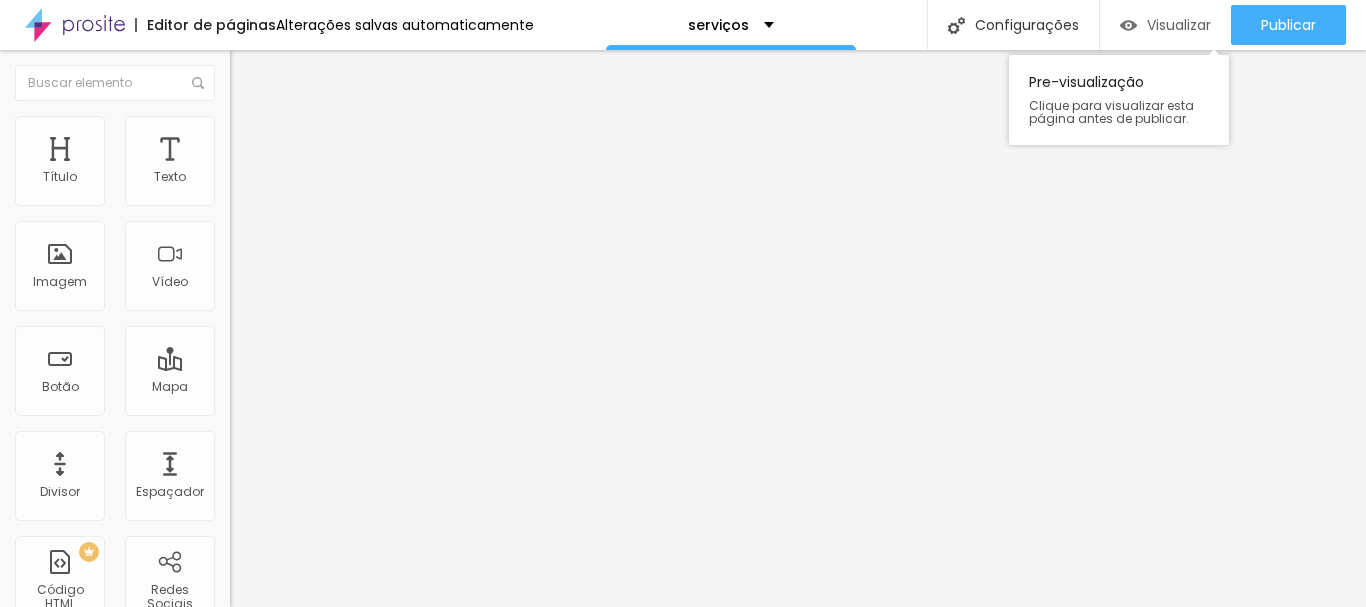 type on "https://youtu.be/_kJZXiPLfug" 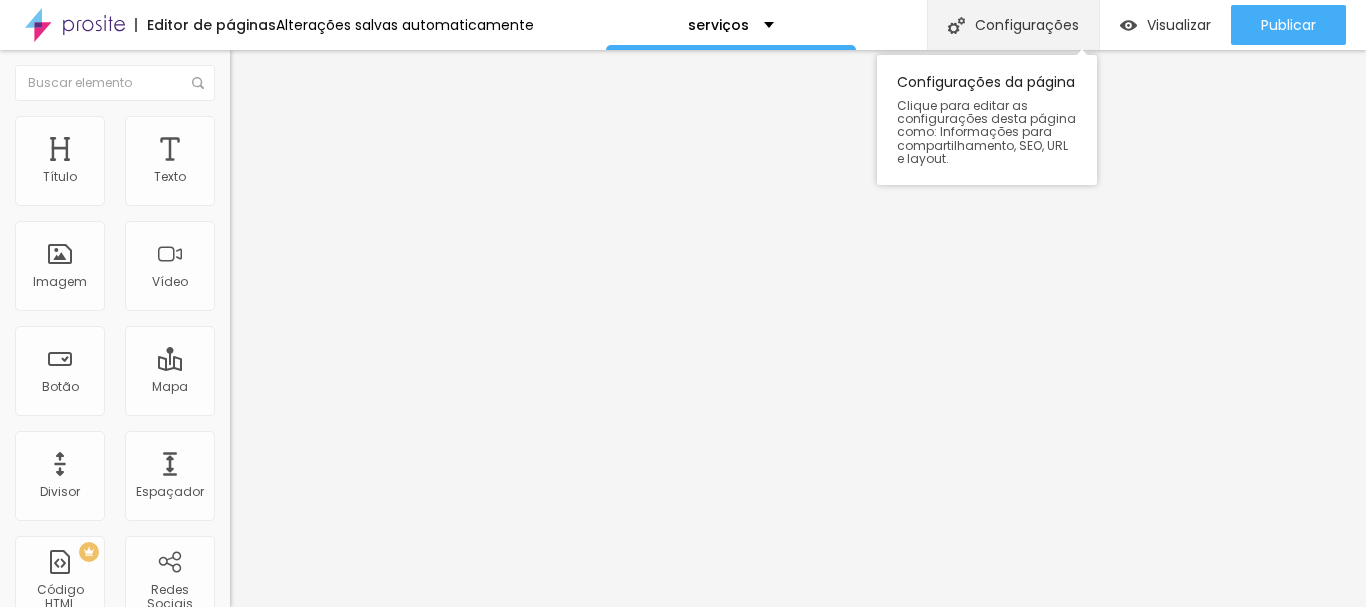 click on "Configurações" at bounding box center (1013, 25) 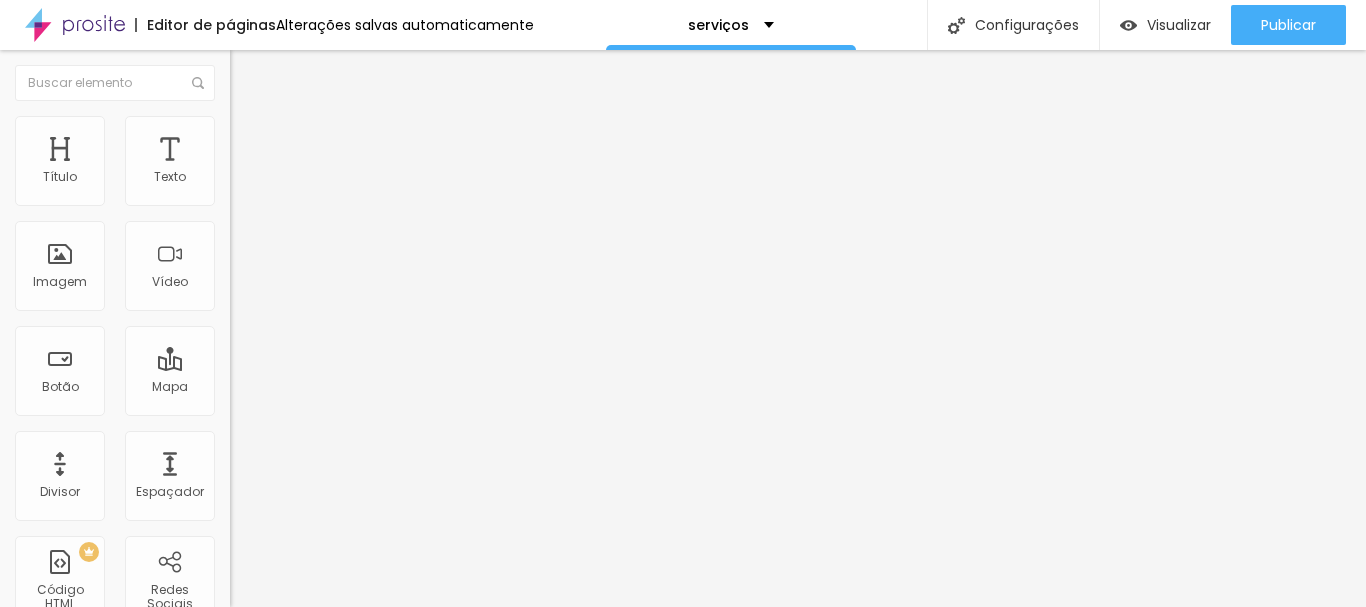 click on "Redes Sociais" at bounding box center [683, 655] 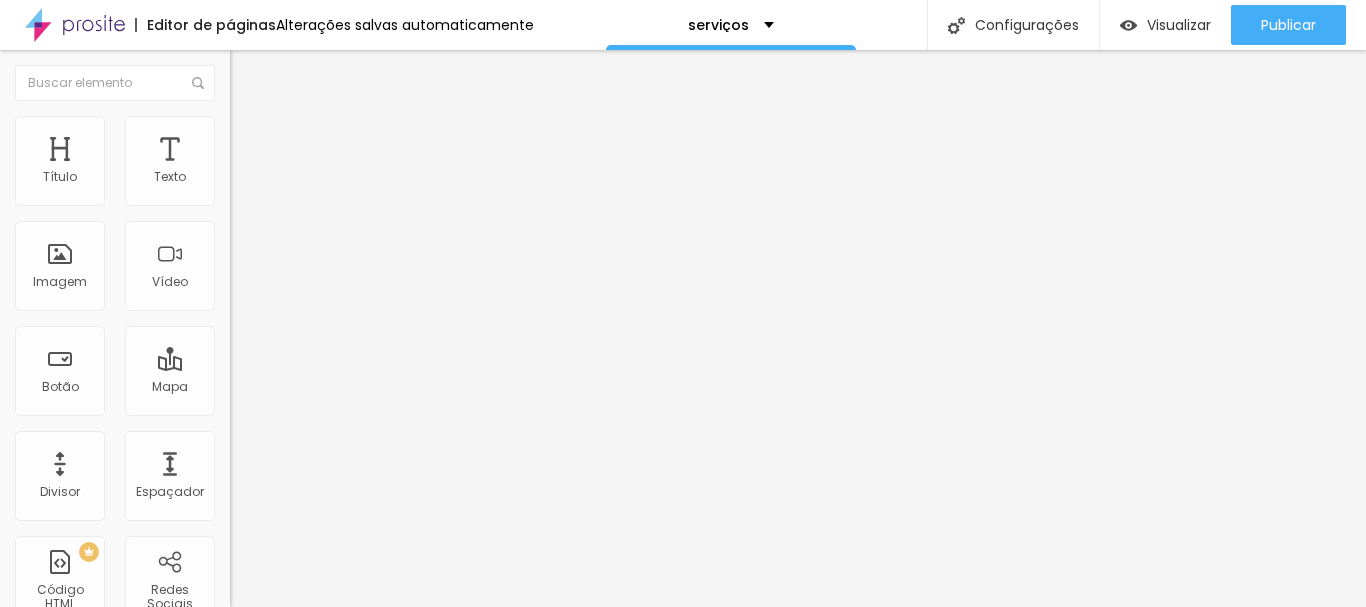 click at bounding box center (683, 1540) 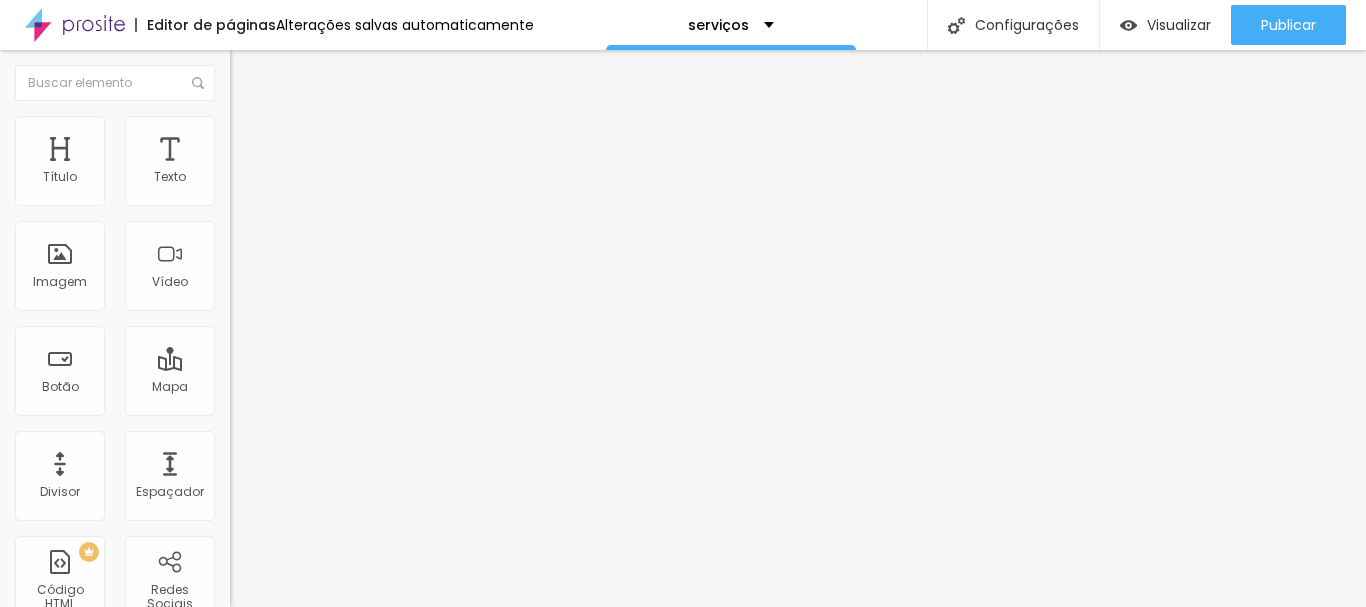 click on "Escolher" at bounding box center [107, 4605] 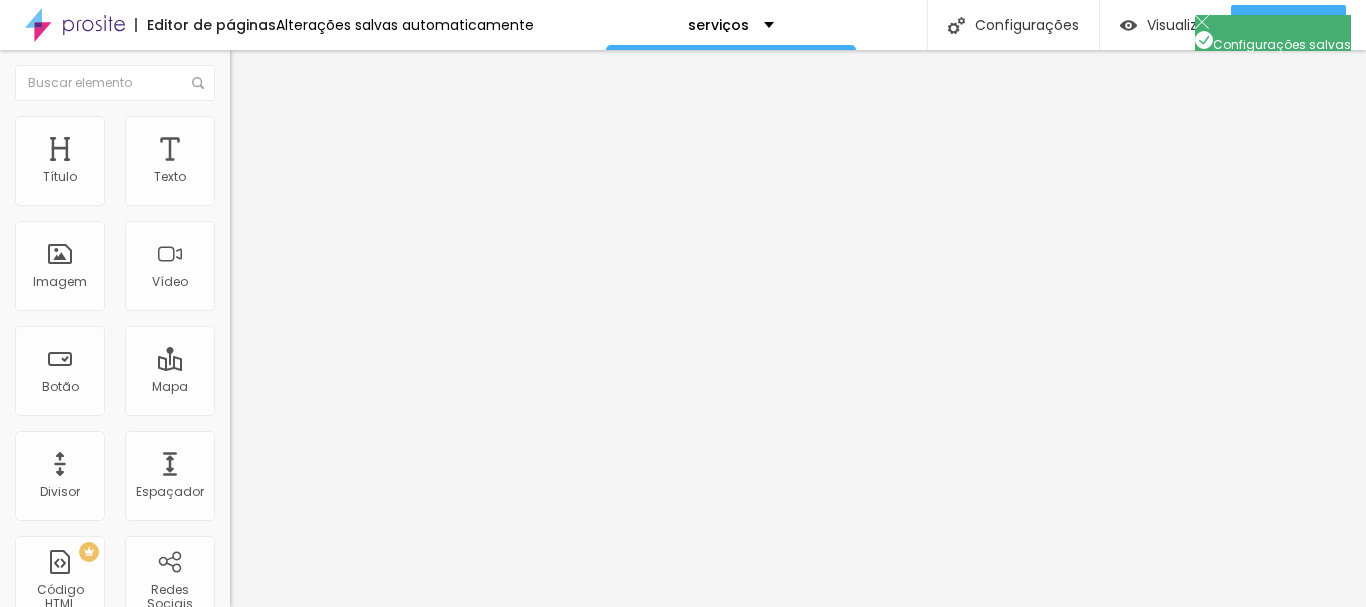 click at bounding box center (683, 628) 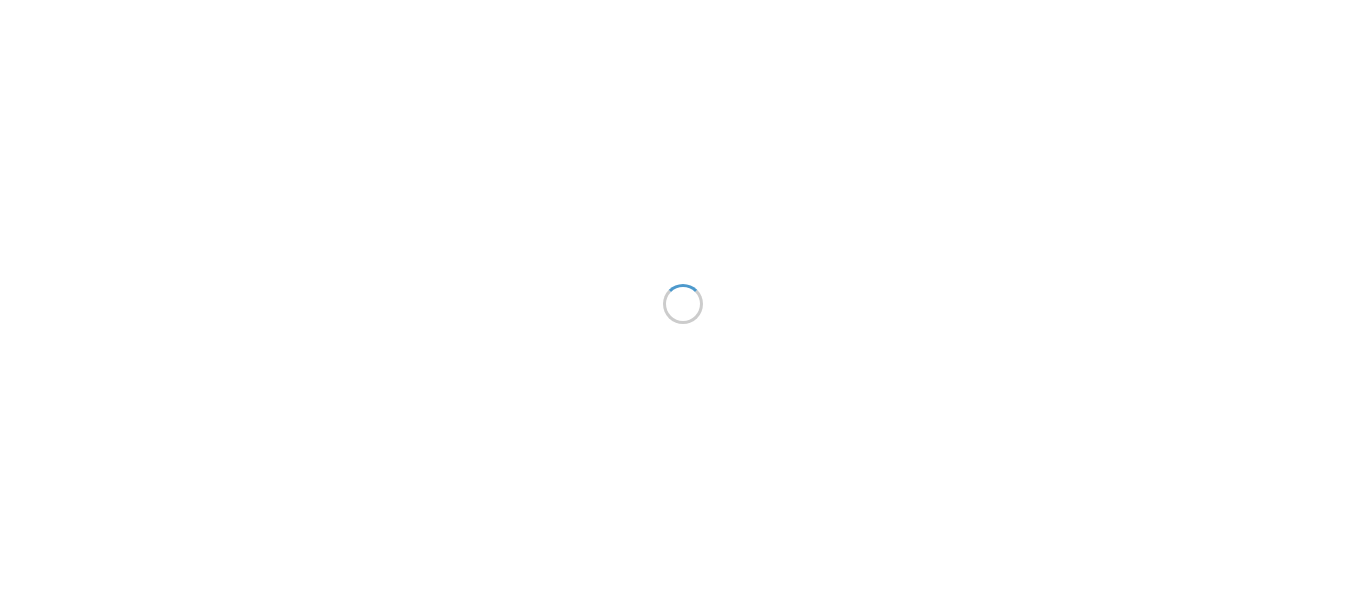 scroll, scrollTop: 0, scrollLeft: 0, axis: both 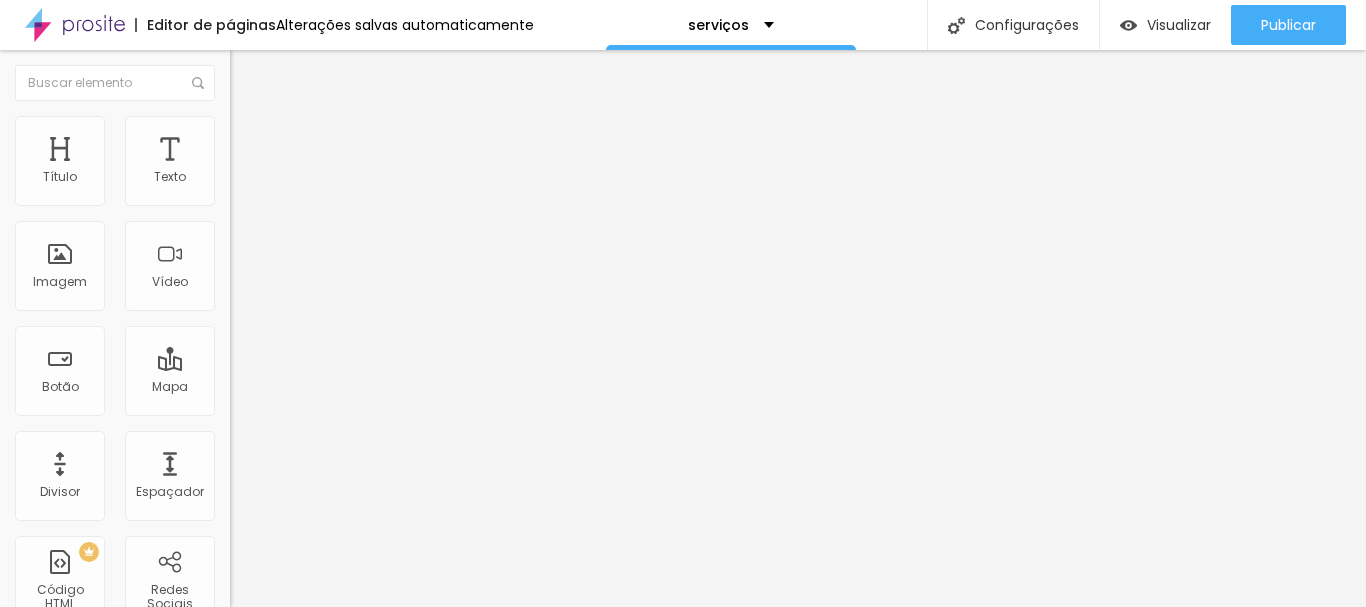 click on "Avançado" at bounding box center (281, 149) 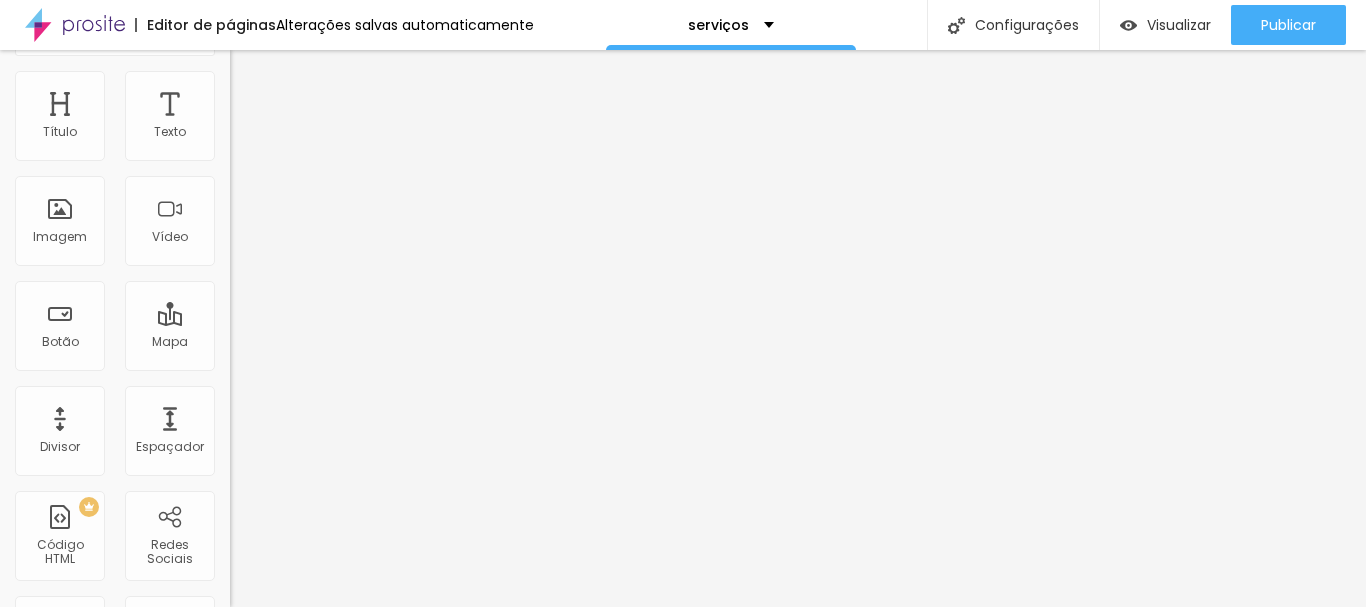 scroll, scrollTop: 9, scrollLeft: 0, axis: vertical 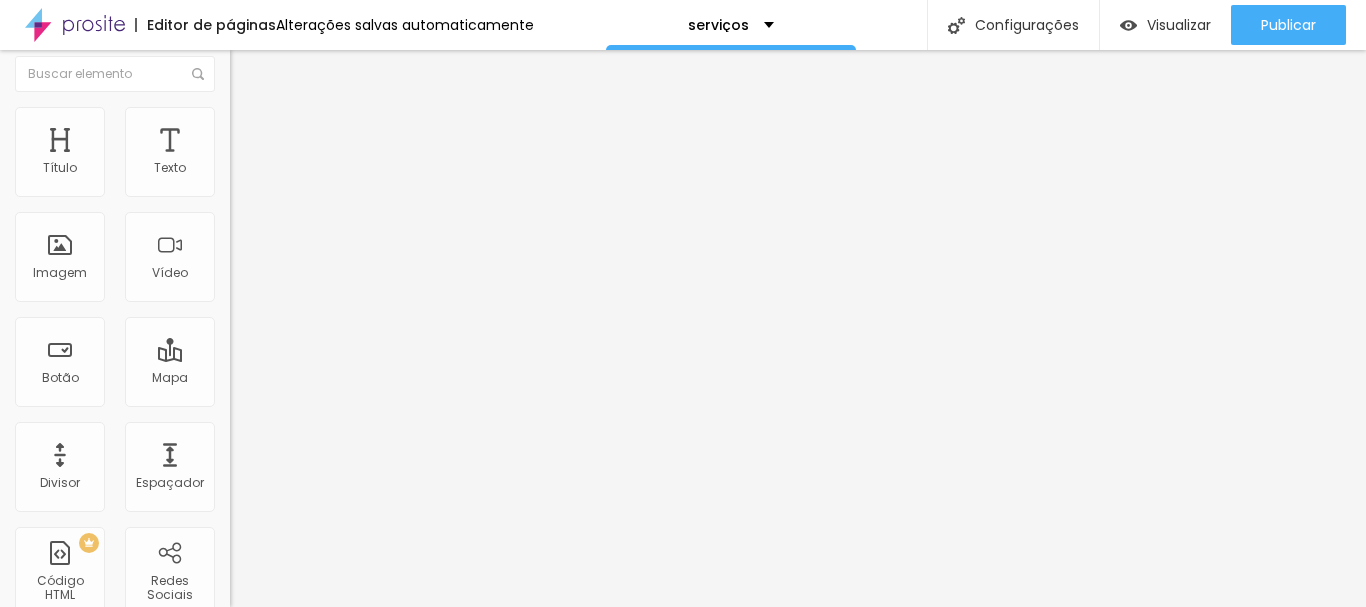 type on "45" 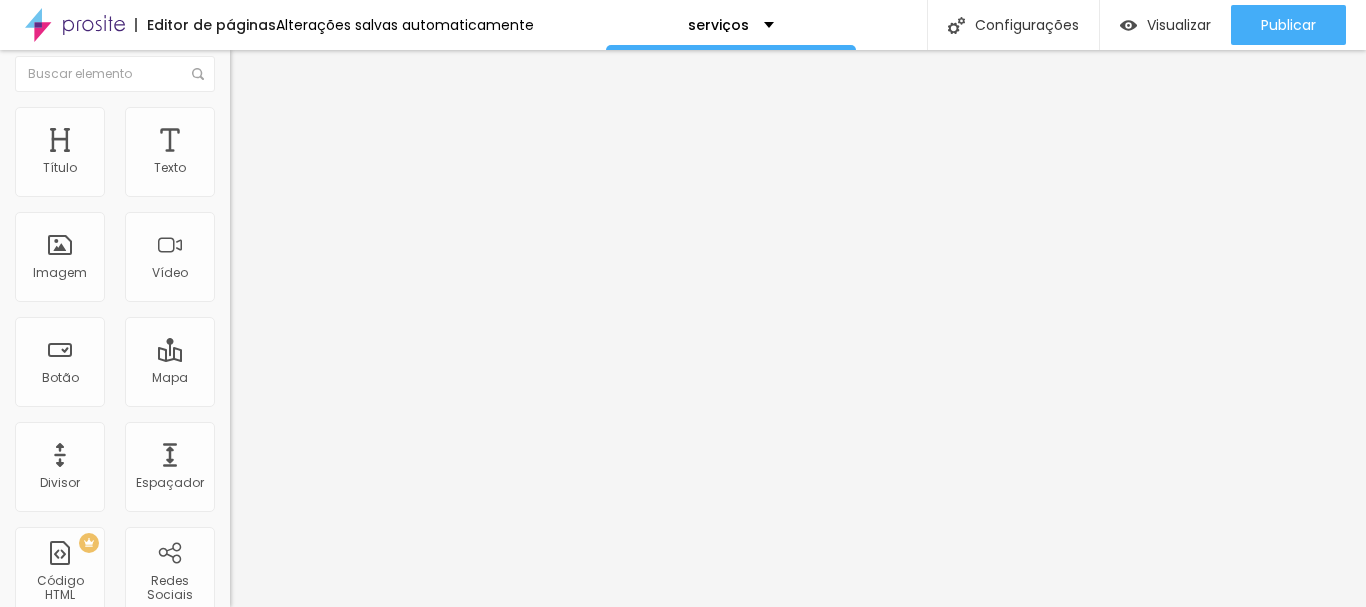 scroll, scrollTop: 0, scrollLeft: 0, axis: both 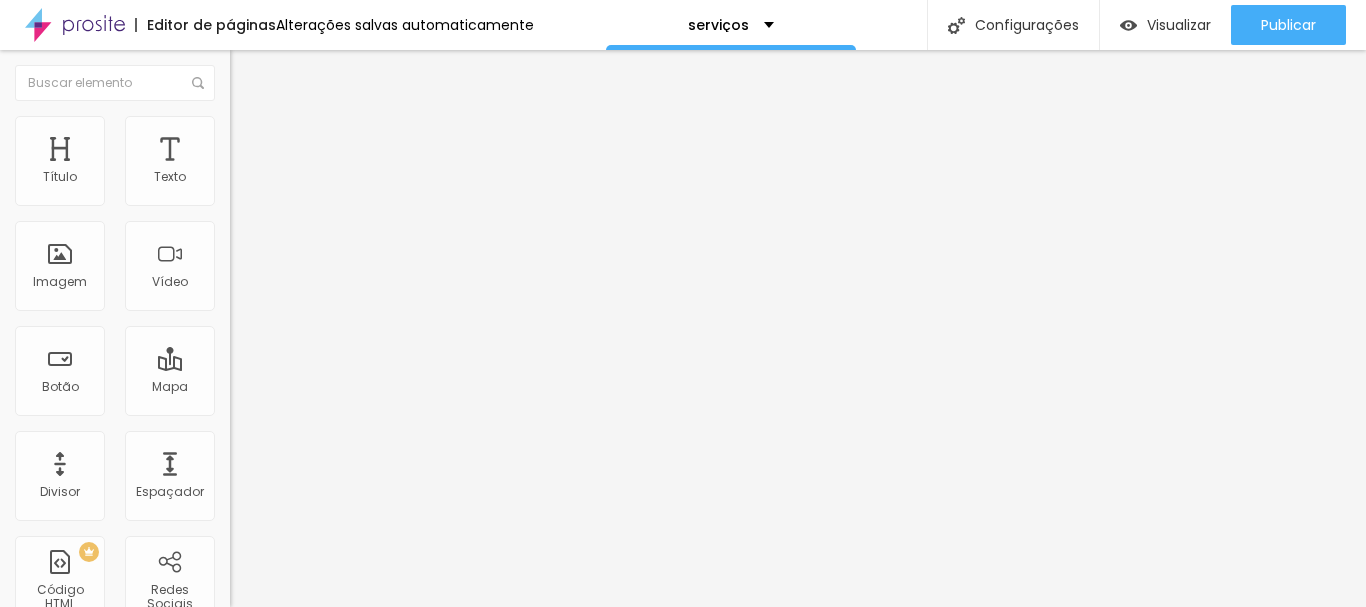 click on "Avançado" at bounding box center (281, 149) 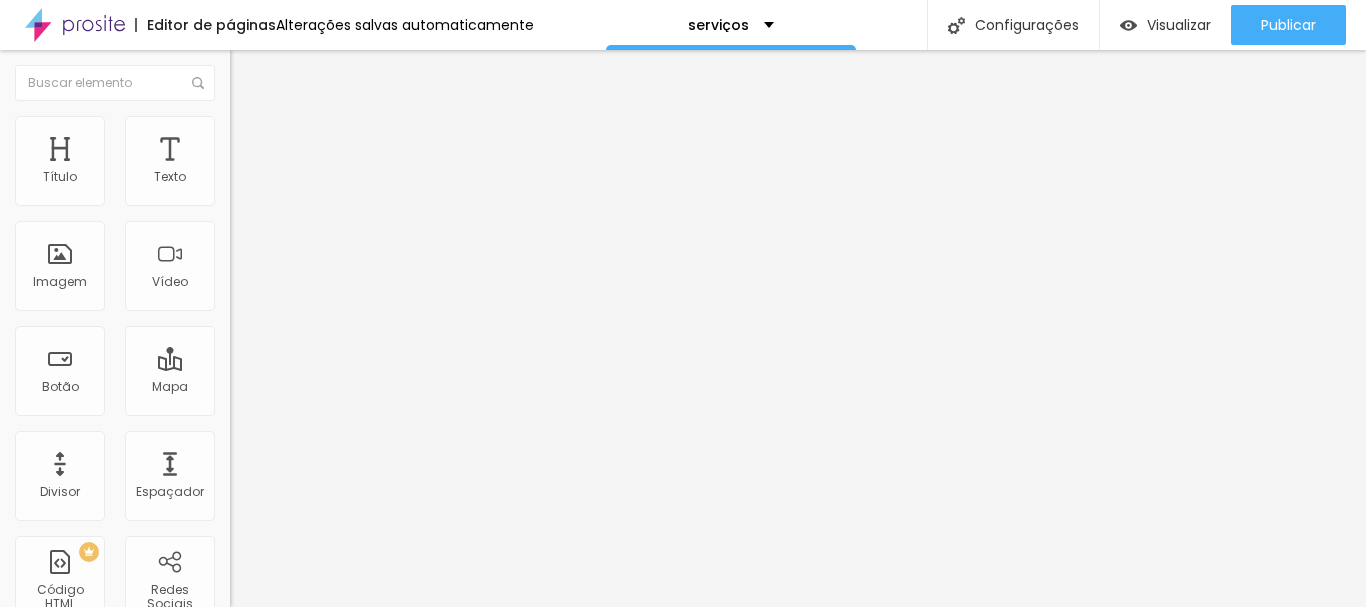 scroll, scrollTop: 148, scrollLeft: 0, axis: vertical 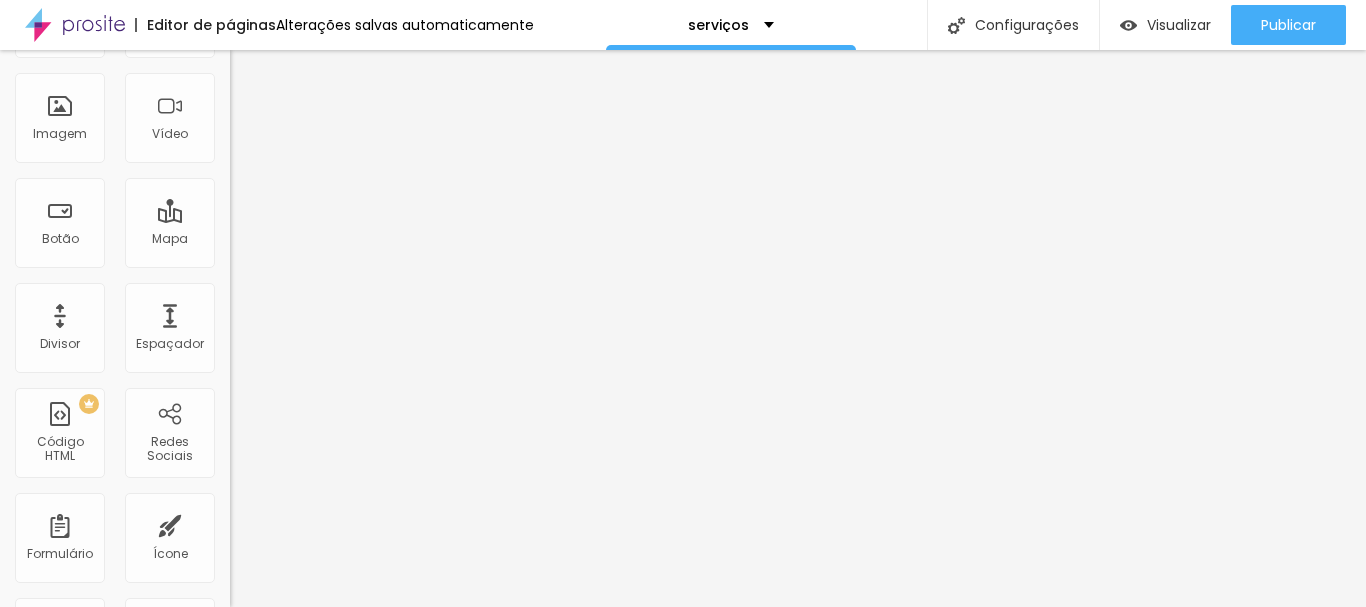 click at bounding box center (345, 712) 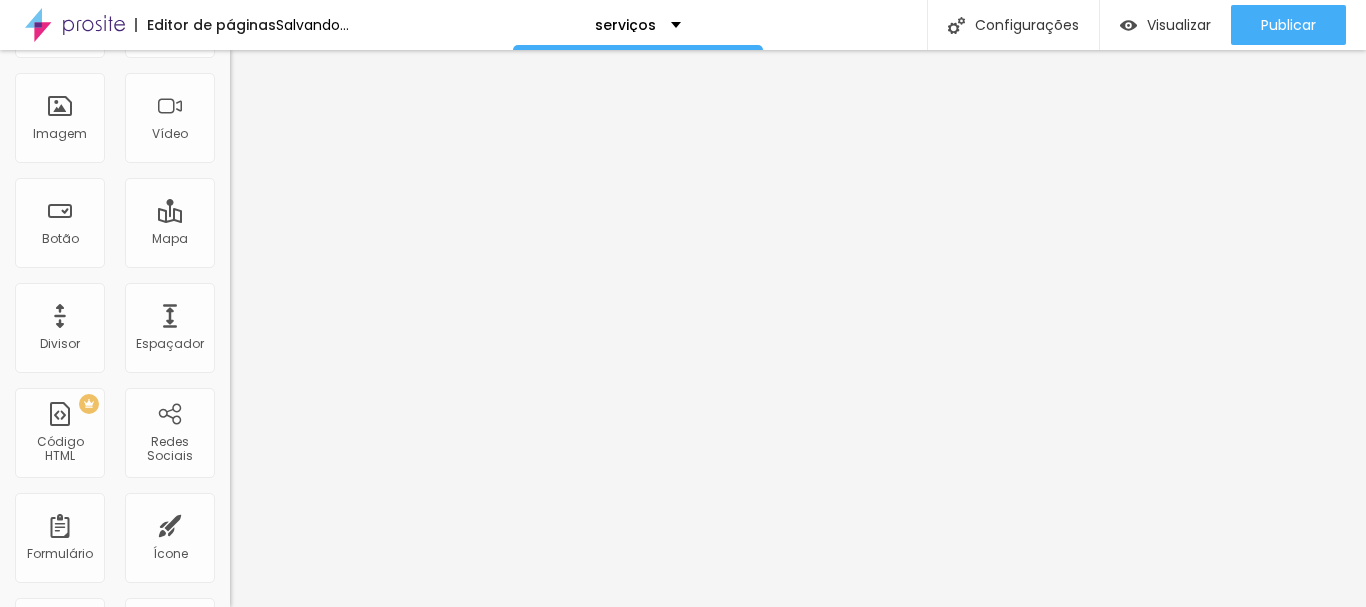 click at bounding box center [345, 712] 